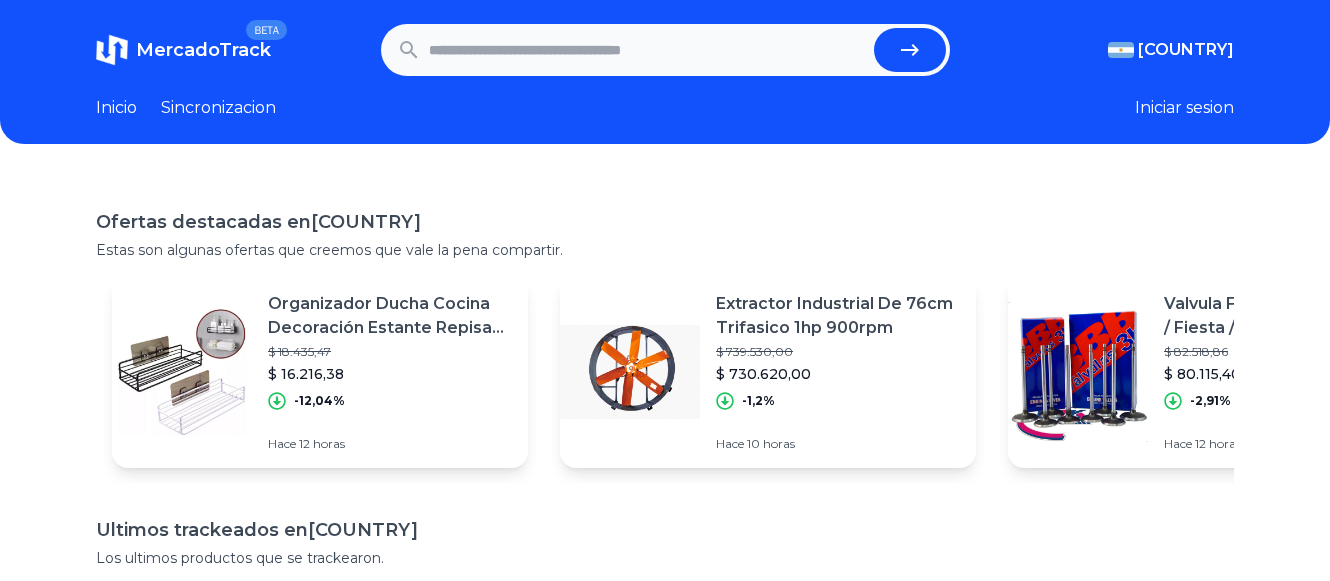 scroll, scrollTop: 0, scrollLeft: 0, axis: both 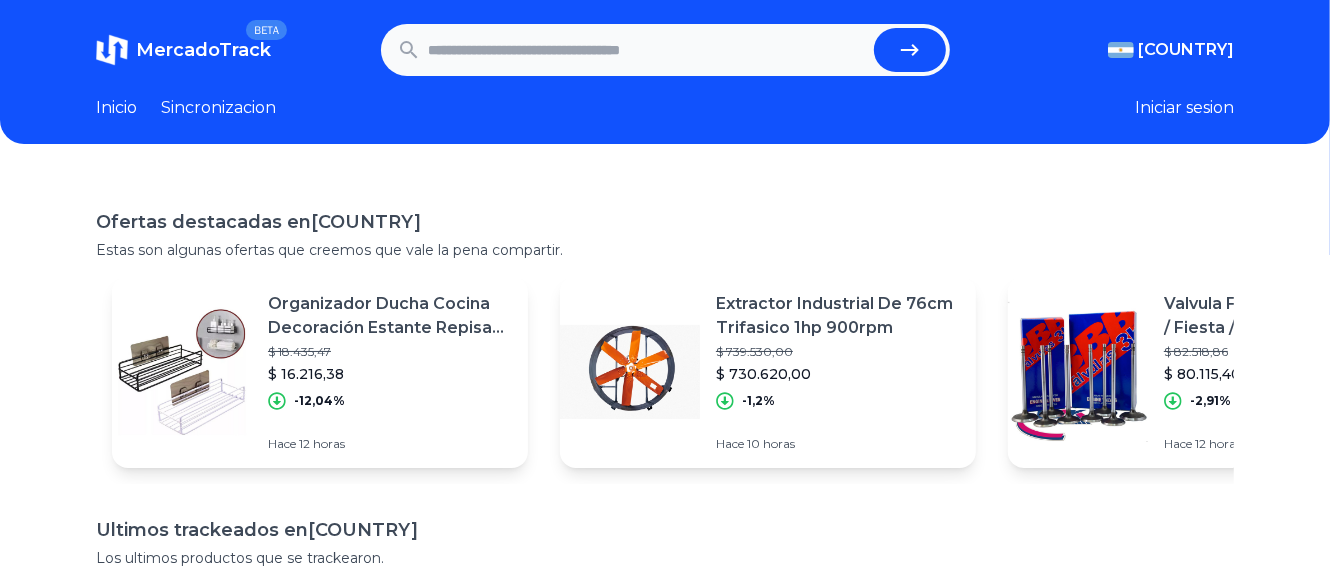click at bounding box center (647, 50) 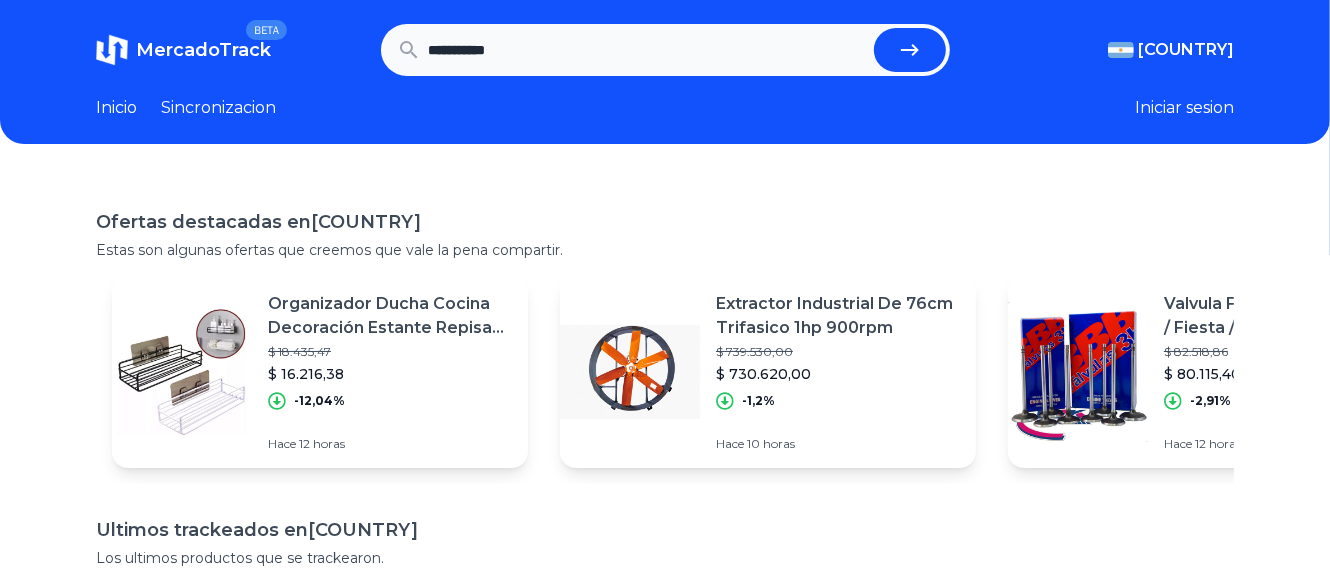 type on "**********" 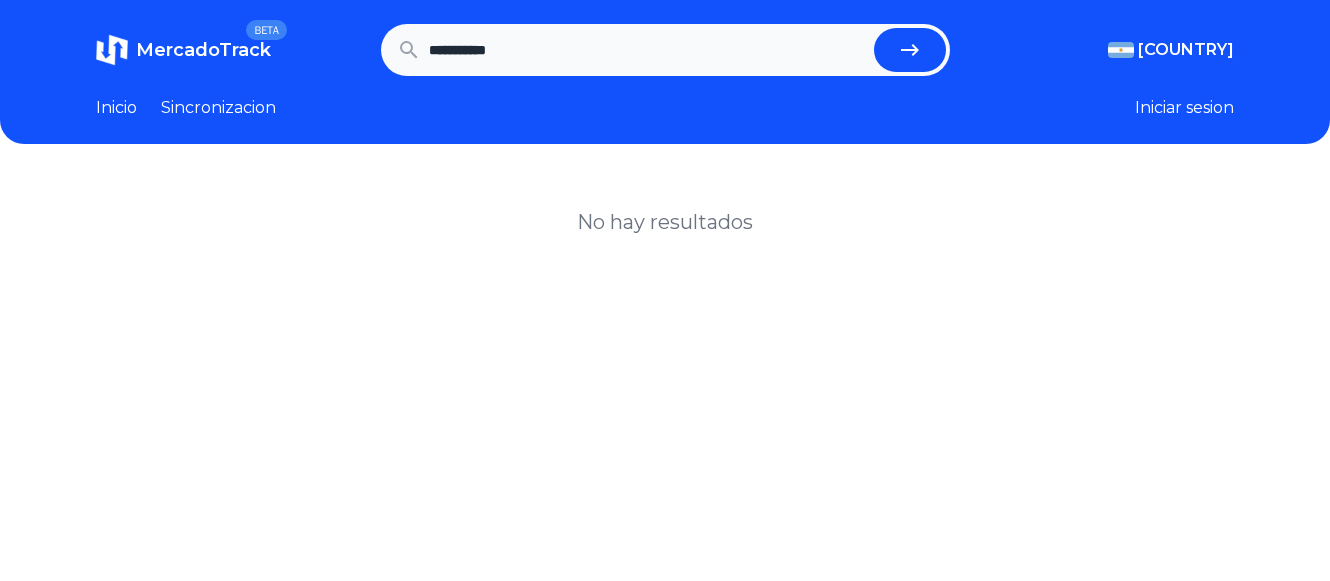 scroll, scrollTop: 0, scrollLeft: 0, axis: both 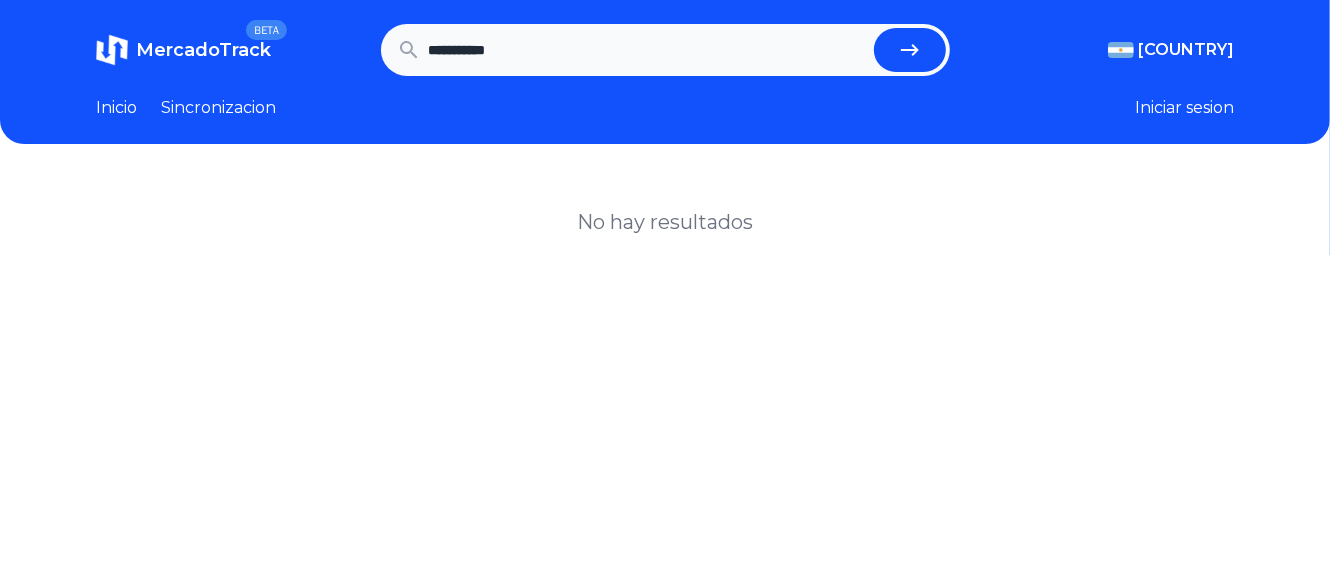 type on "**********" 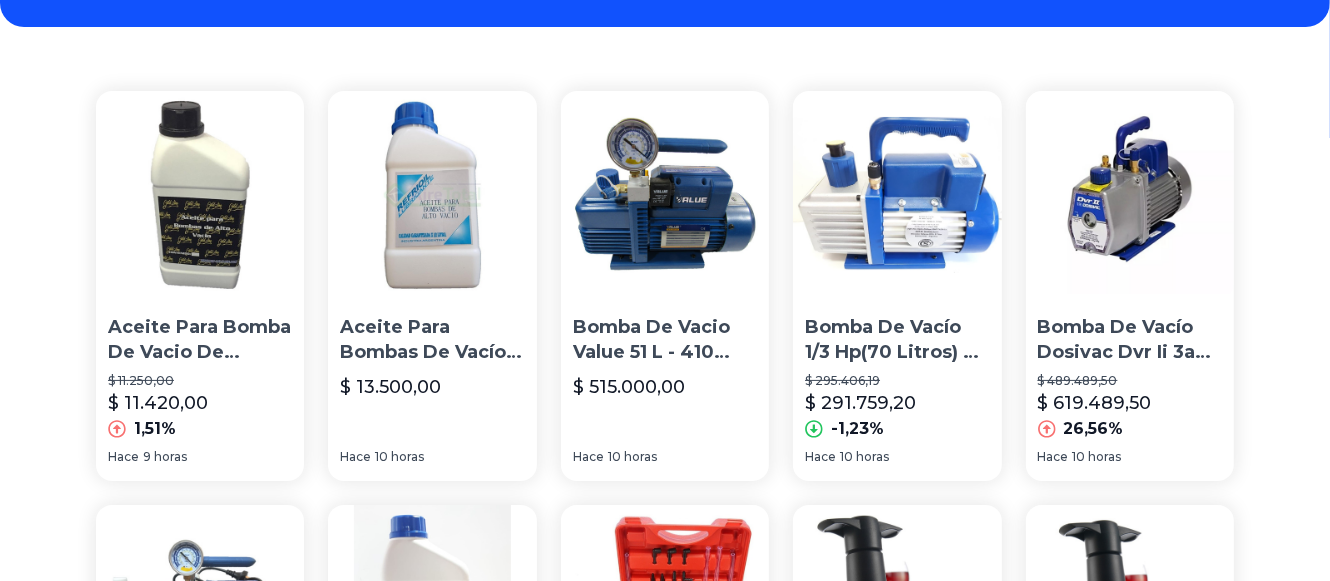 scroll, scrollTop: 116, scrollLeft: 0, axis: vertical 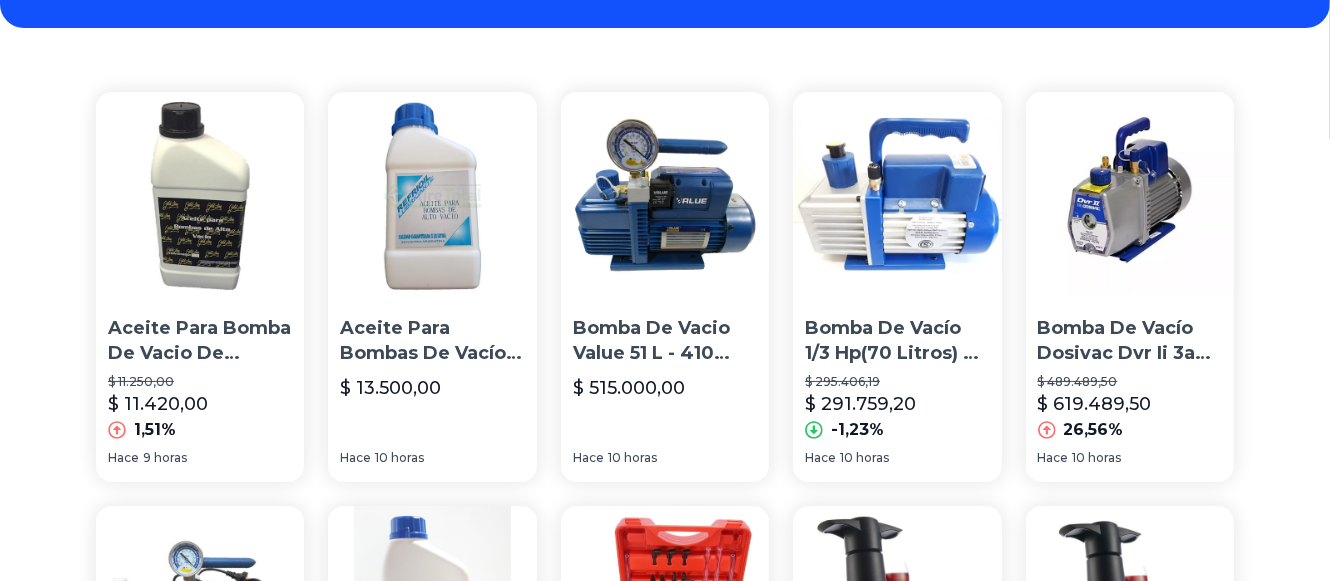 click on "Bomba De Vacio Value 51 L - 410 Valvula Retencion Vacuometro" at bounding box center (665, 341) 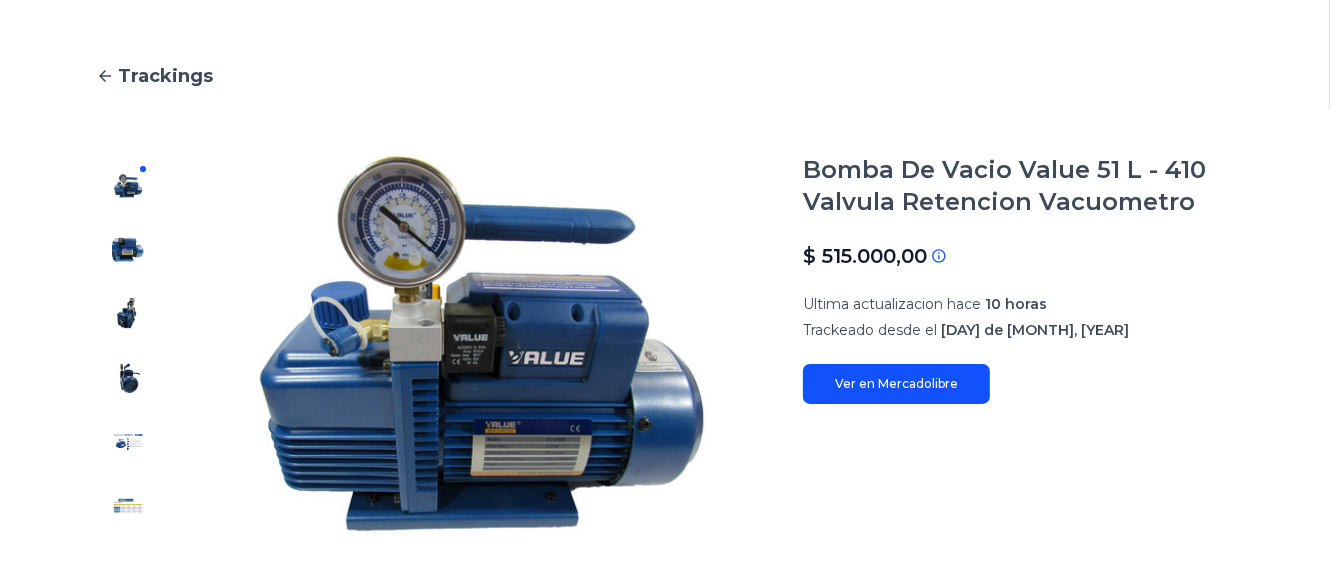 scroll, scrollTop: 89, scrollLeft: 0, axis: vertical 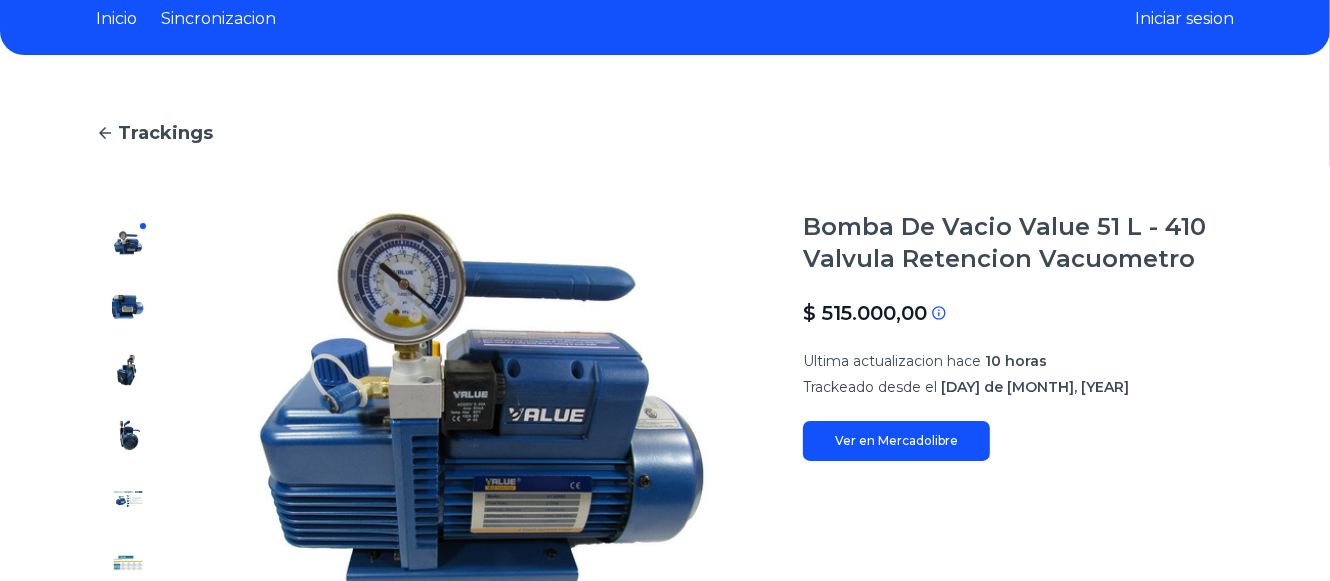 click on "Trackings Bomba De Vacio Value 51 L - 410 Valvula Retencion Vacuometro $ 515.000,00 Si el precio no coincide con el precio actual de MercadoLibre, se debe a una de las siguientes razones: El tracking todavia no fue actualizado en nuestro servidor y sera actualizado en las proximas horas La API de MercadoLibre esta fallando o no devuelve el precio correcto Ultima actualizacion hace   10 horas Trackeado desde el   5 de julio, 2019 Ver en Mercadolibre 5 Jul 19 $450 K $500 K $550 K $600 K" at bounding box center [665, 642] 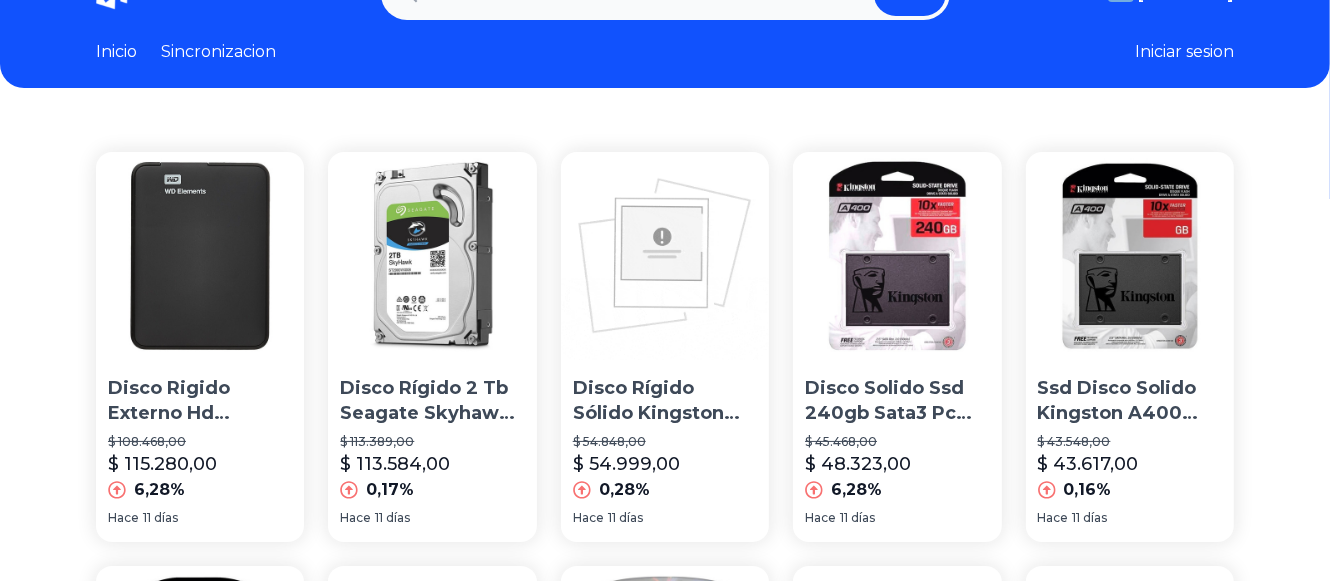 scroll, scrollTop: 0, scrollLeft: 0, axis: both 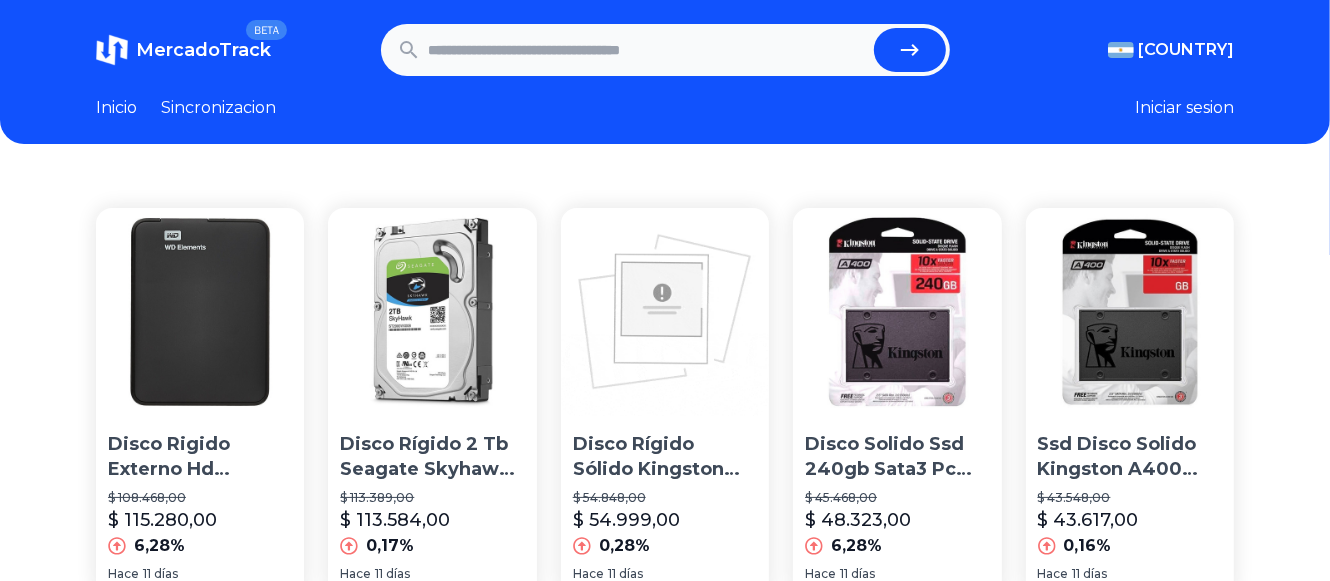 click at bounding box center [647, 50] 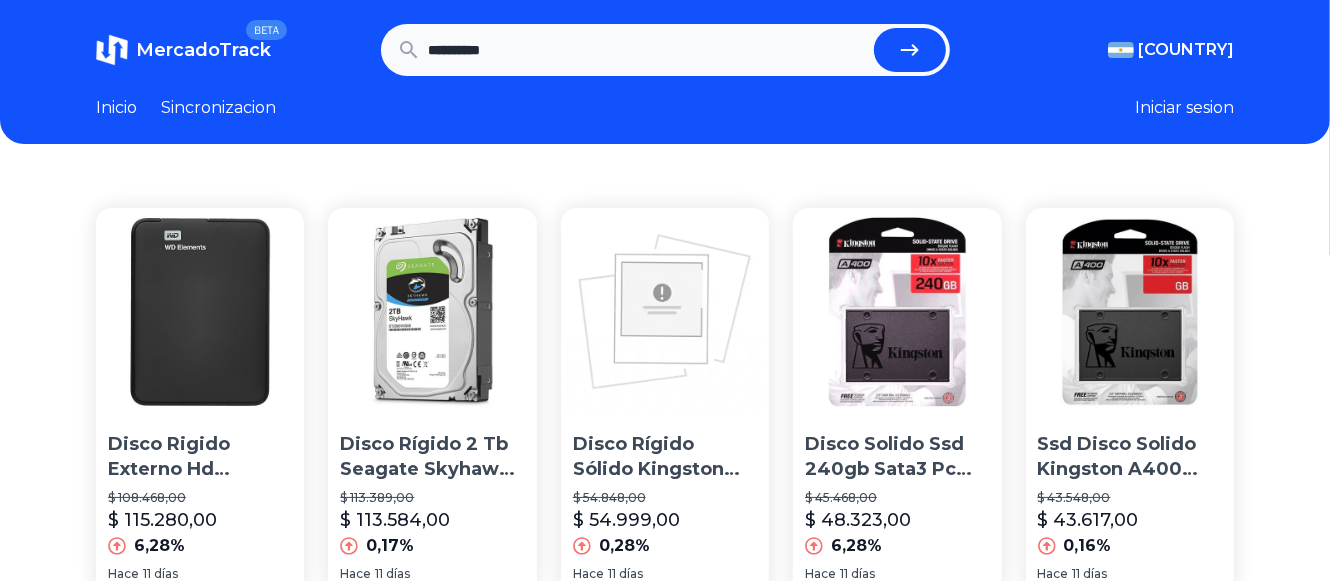type on "**********" 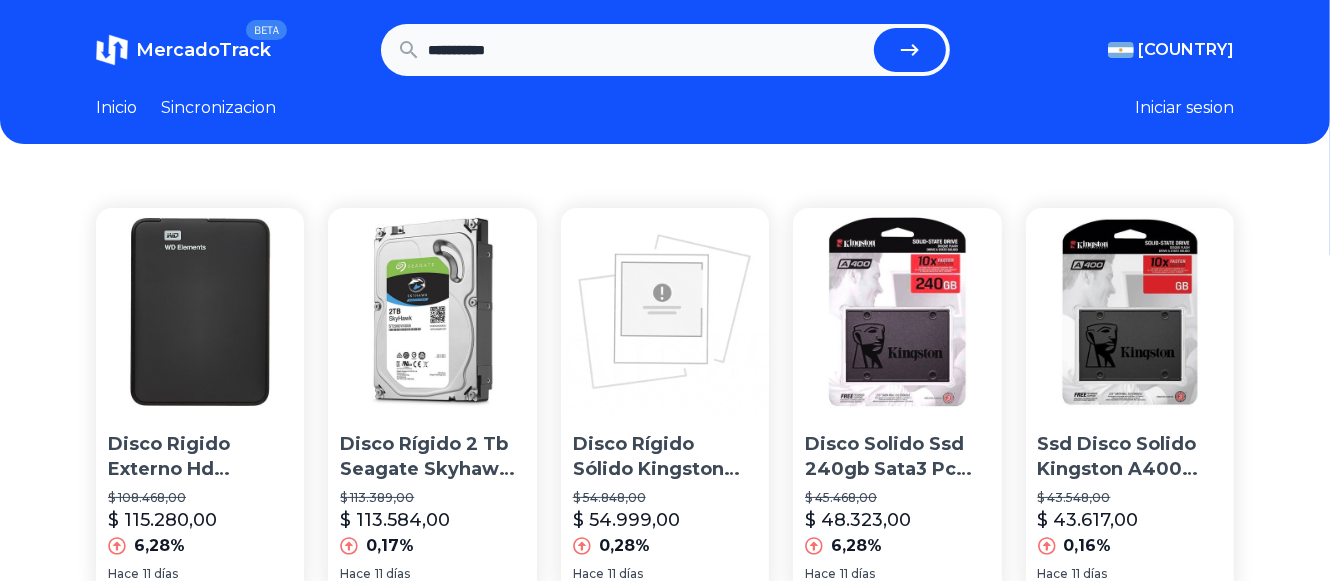 click at bounding box center [910, 50] 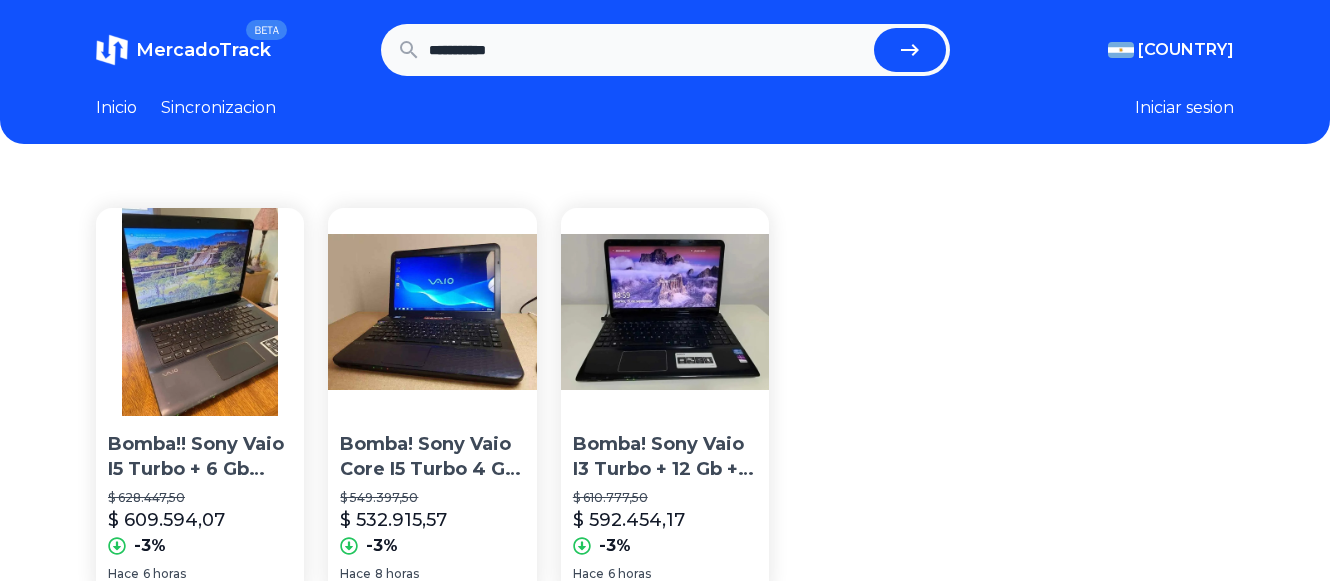 scroll, scrollTop: 0, scrollLeft: 0, axis: both 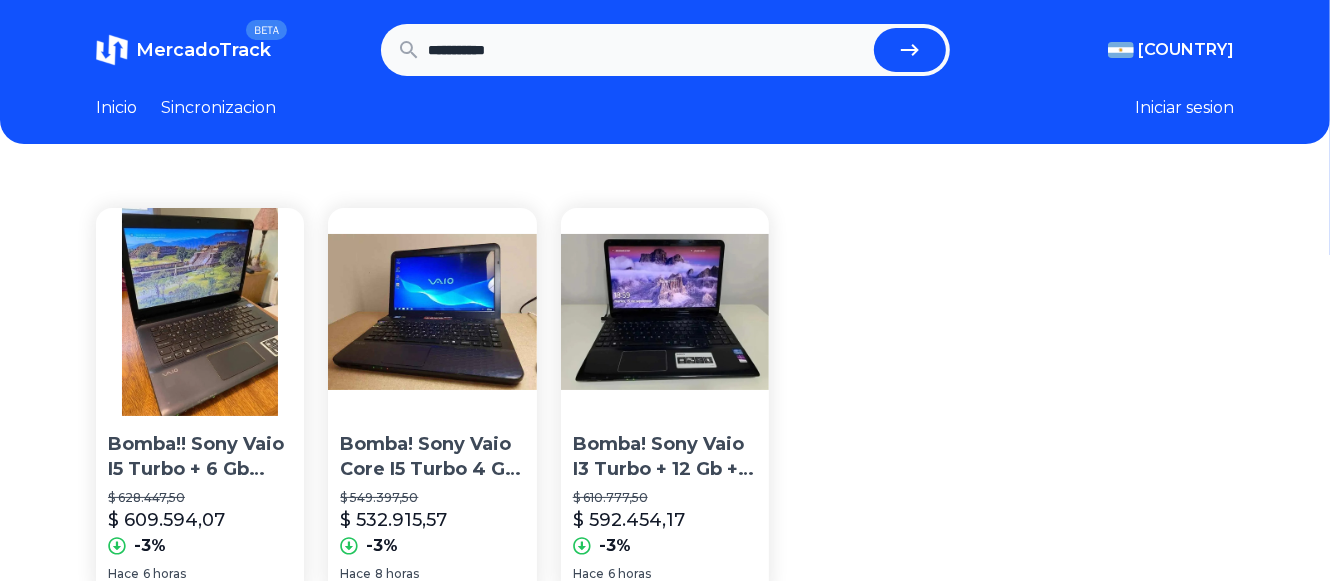 click on "**********" at bounding box center (647, 50) 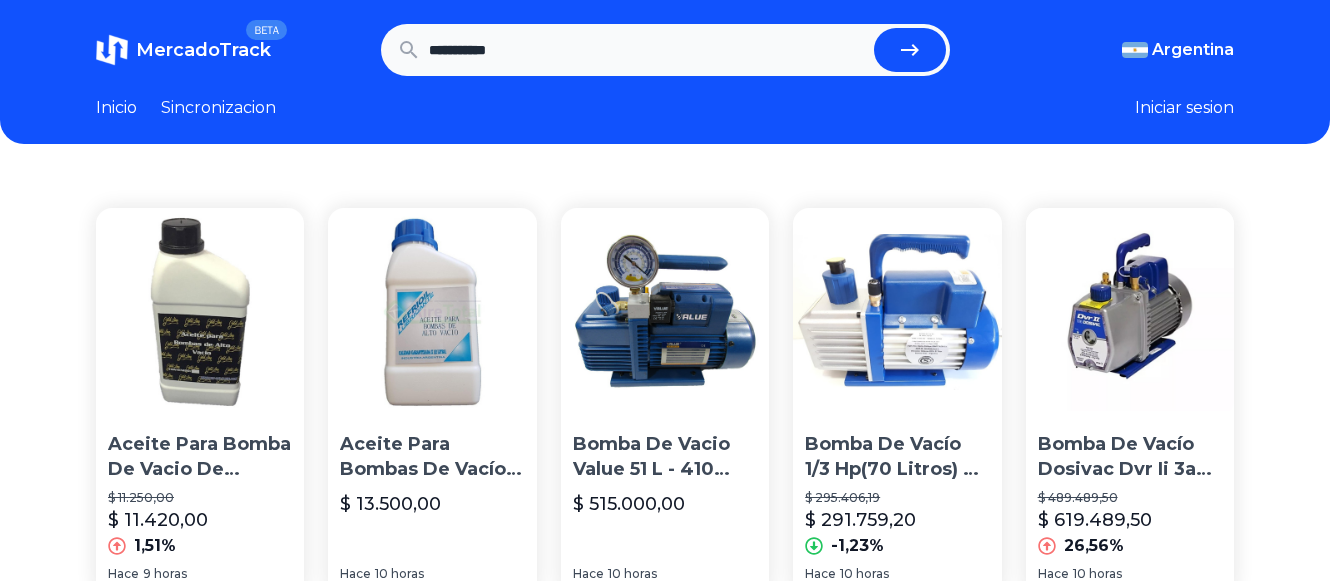 scroll, scrollTop: 0, scrollLeft: 0, axis: both 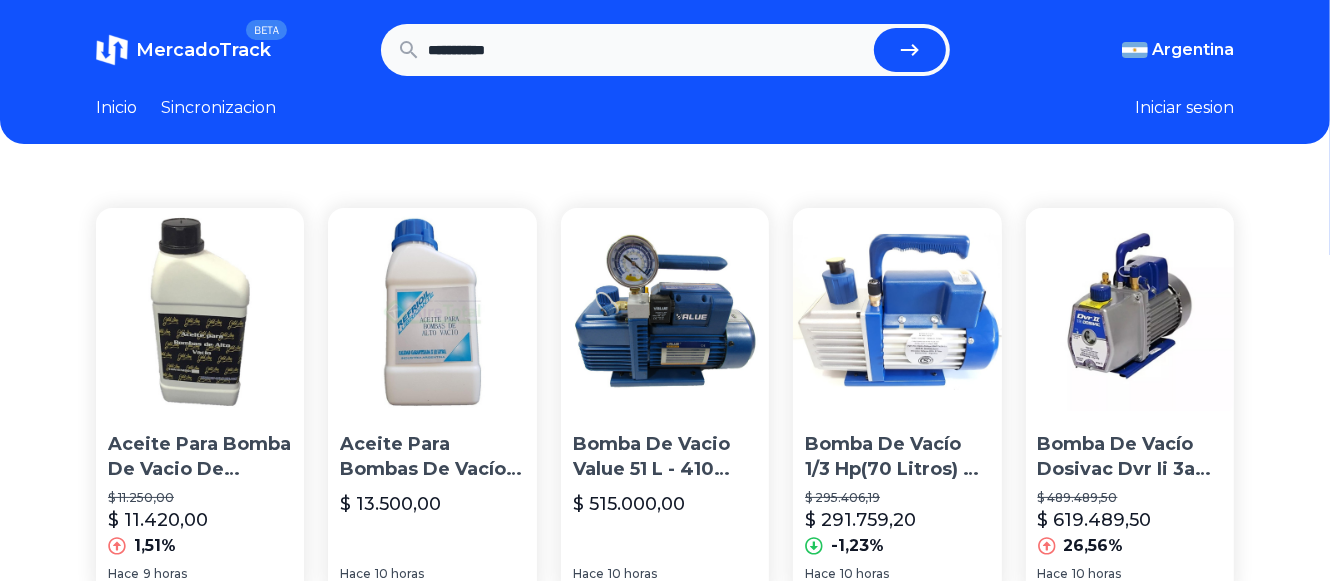 click at bounding box center [897, 312] 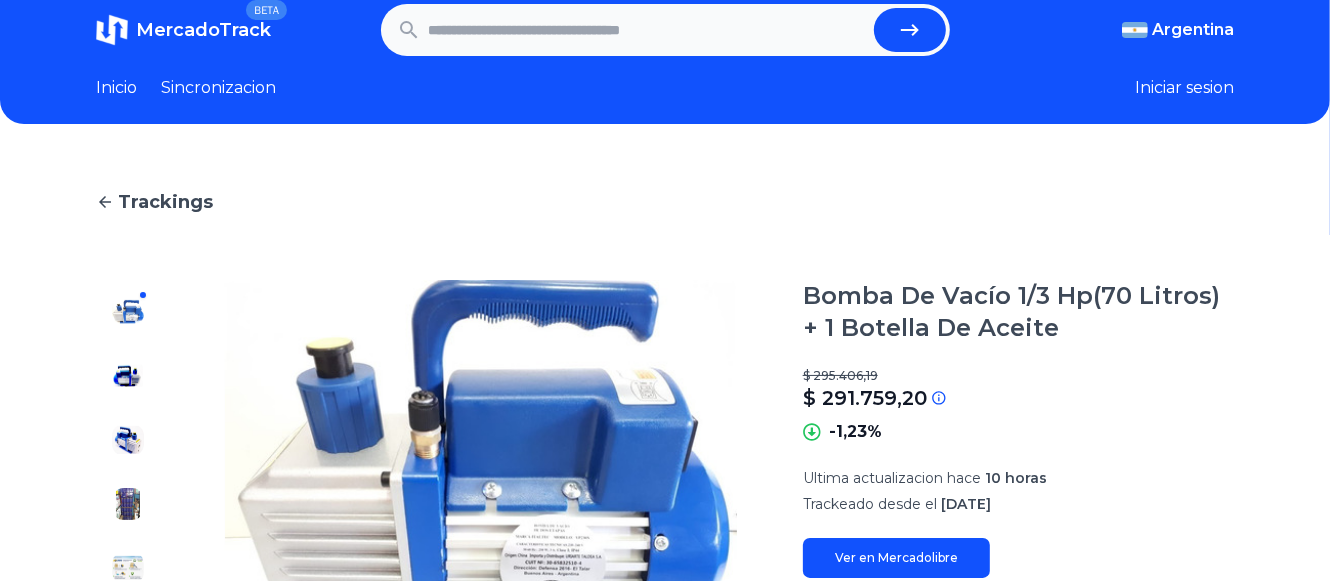 scroll, scrollTop: 0, scrollLeft: 0, axis: both 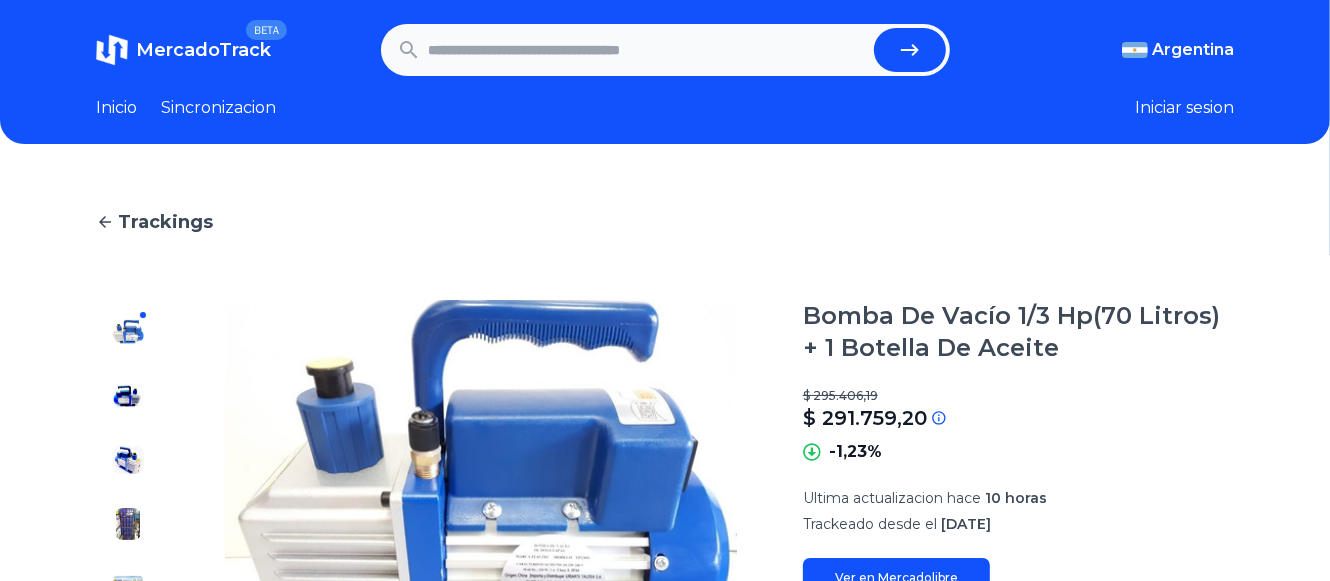 click on "Trackings" at bounding box center [165, 222] 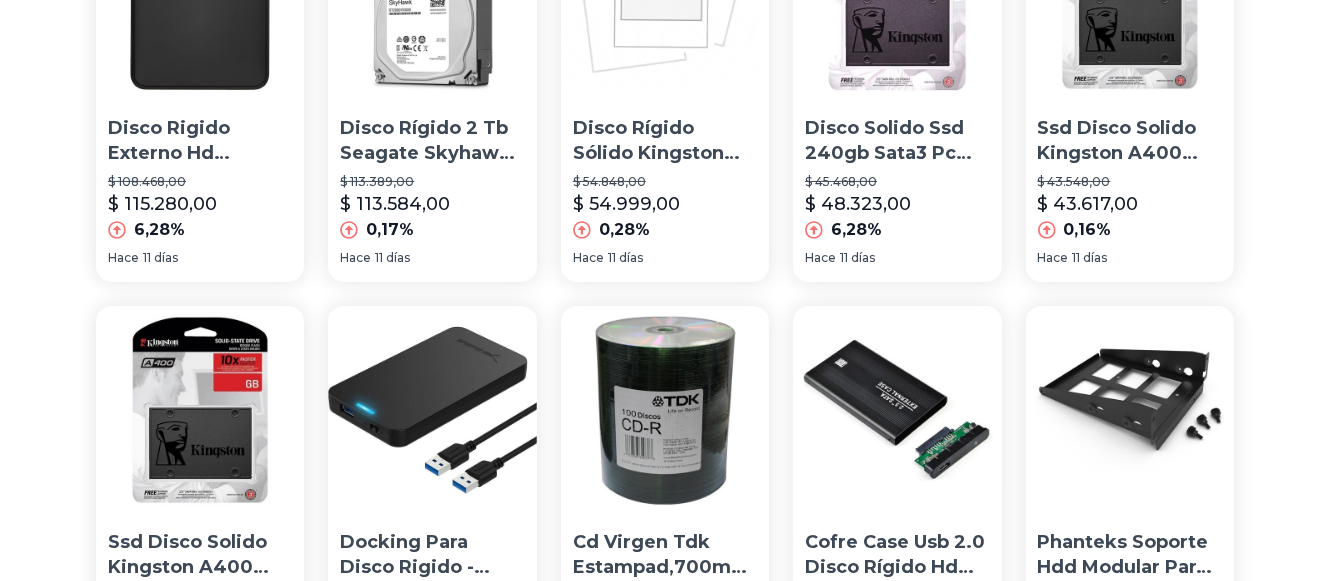 scroll, scrollTop: 0, scrollLeft: 0, axis: both 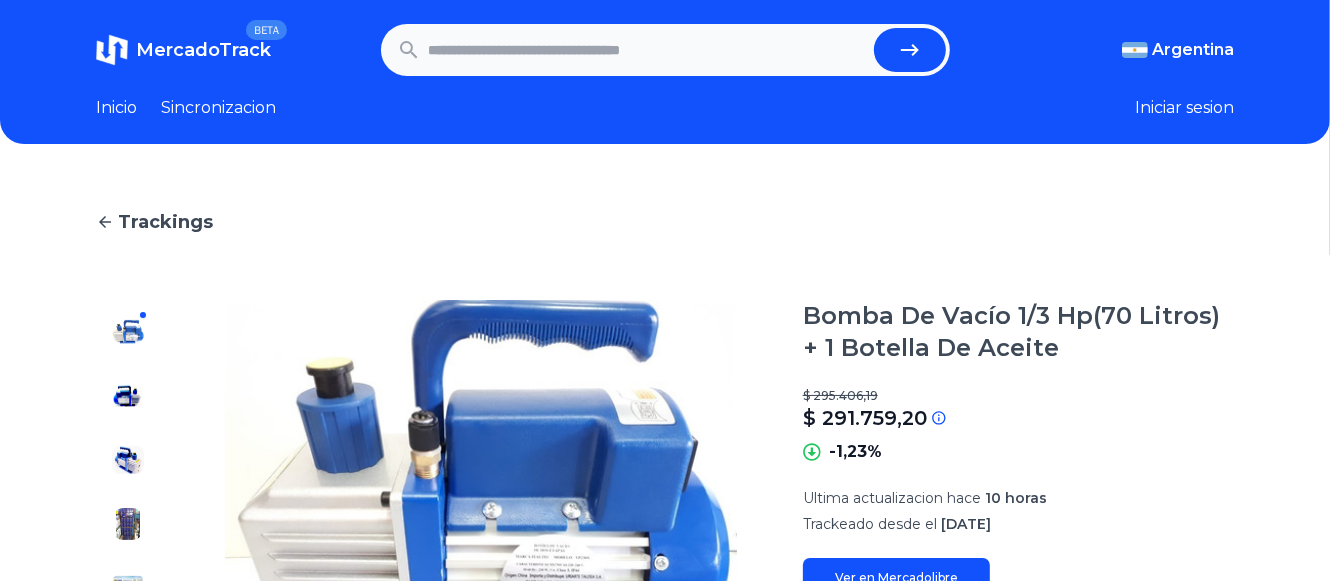 type on "**********" 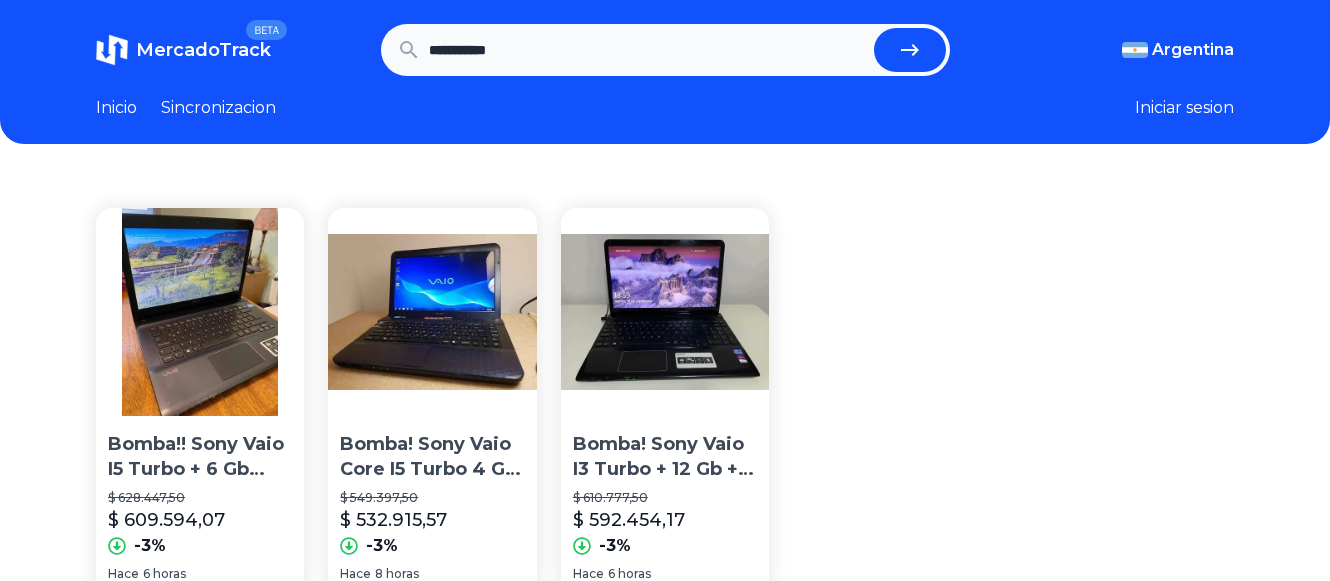 scroll, scrollTop: 0, scrollLeft: 0, axis: both 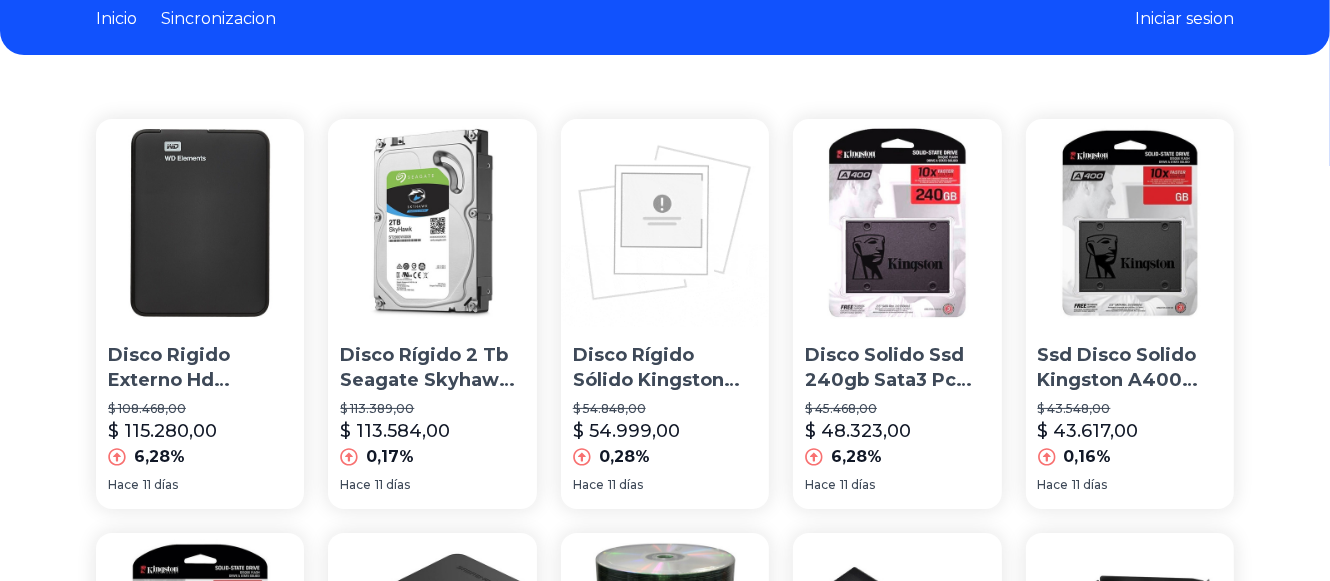 type on "**********" 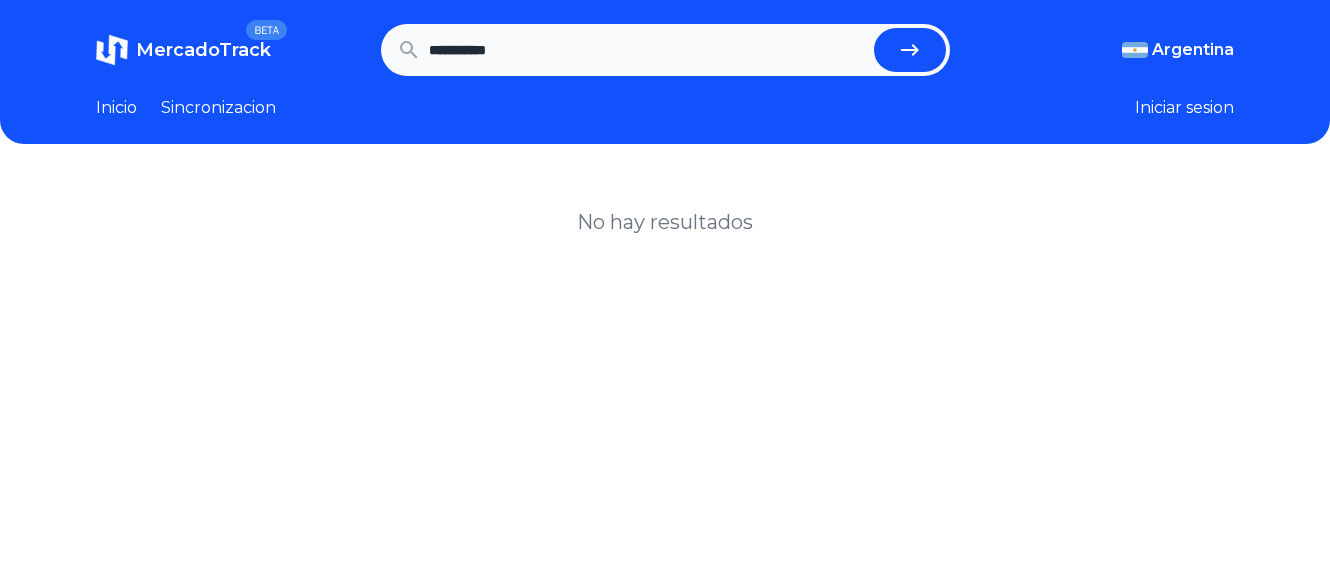 scroll, scrollTop: 0, scrollLeft: 0, axis: both 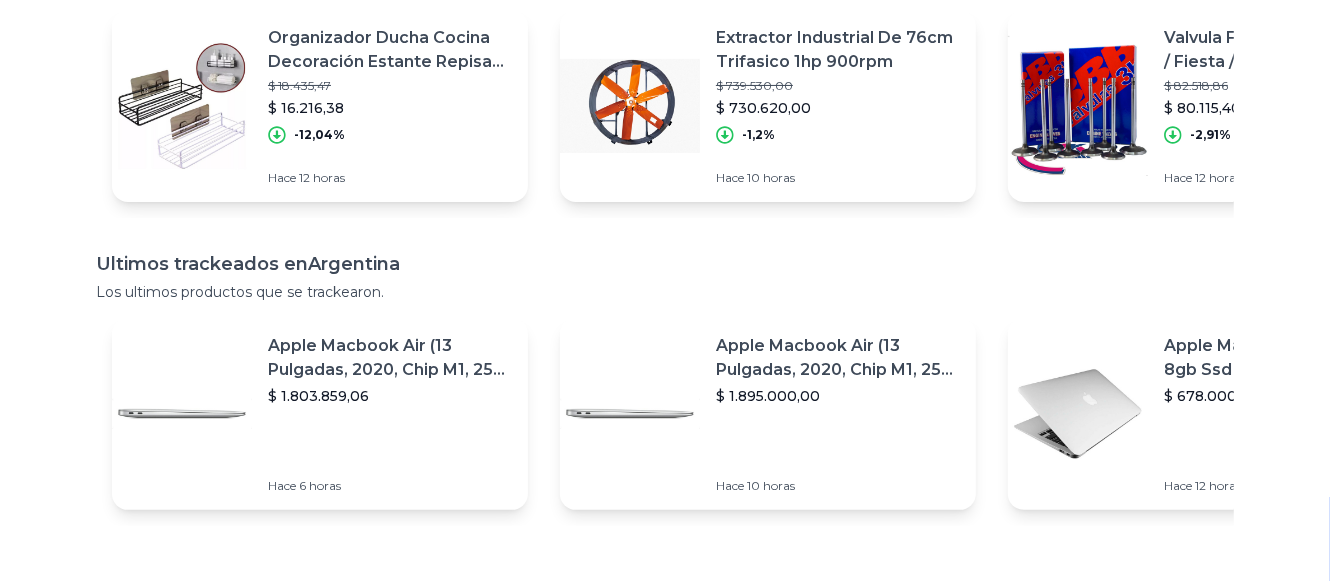 click on "Organizador Ducha Cocina Decoración Estante Repisa Adhesivo" at bounding box center (390, 50) 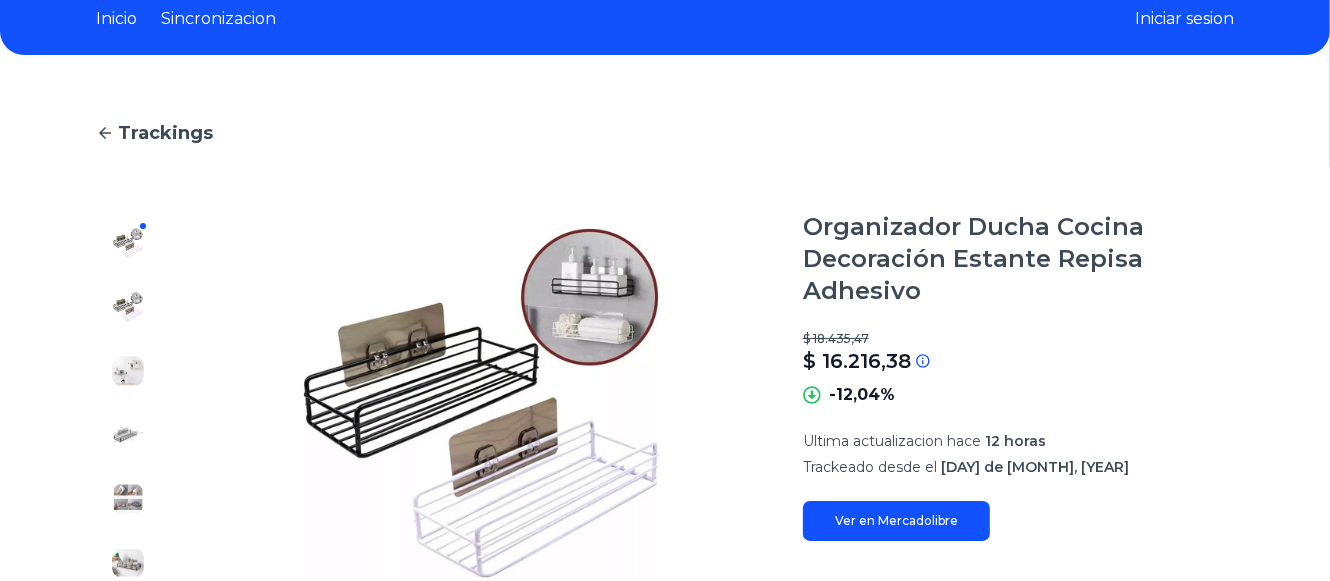 scroll, scrollTop: 0, scrollLeft: 0, axis: both 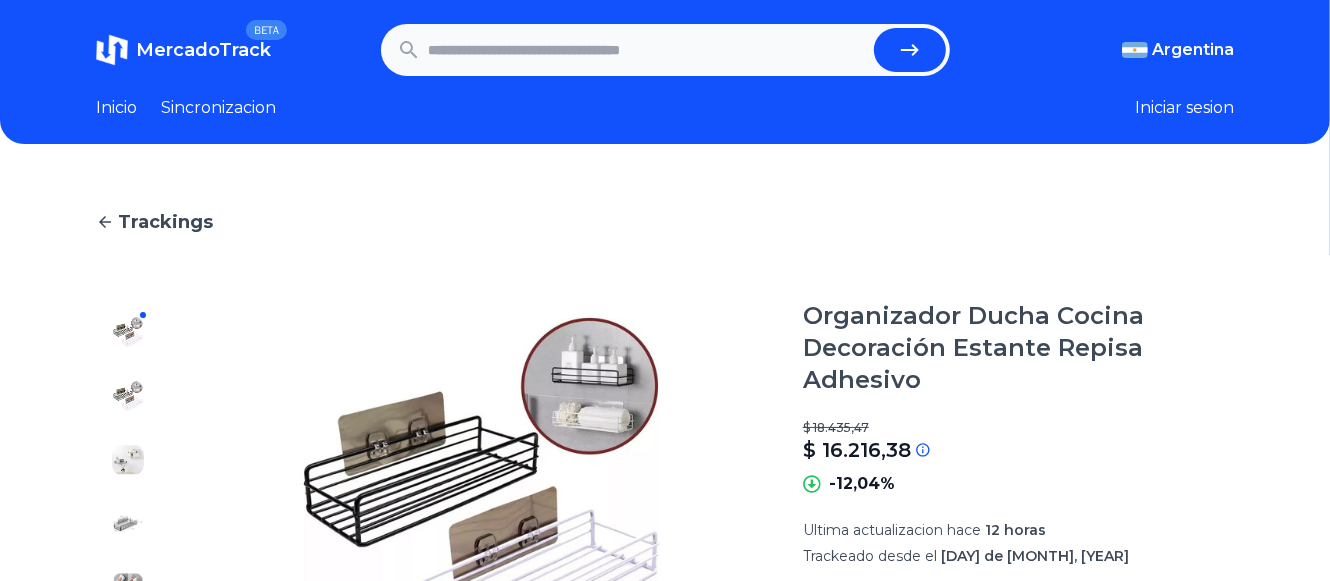 click on "Sincronizacion" at bounding box center (218, 108) 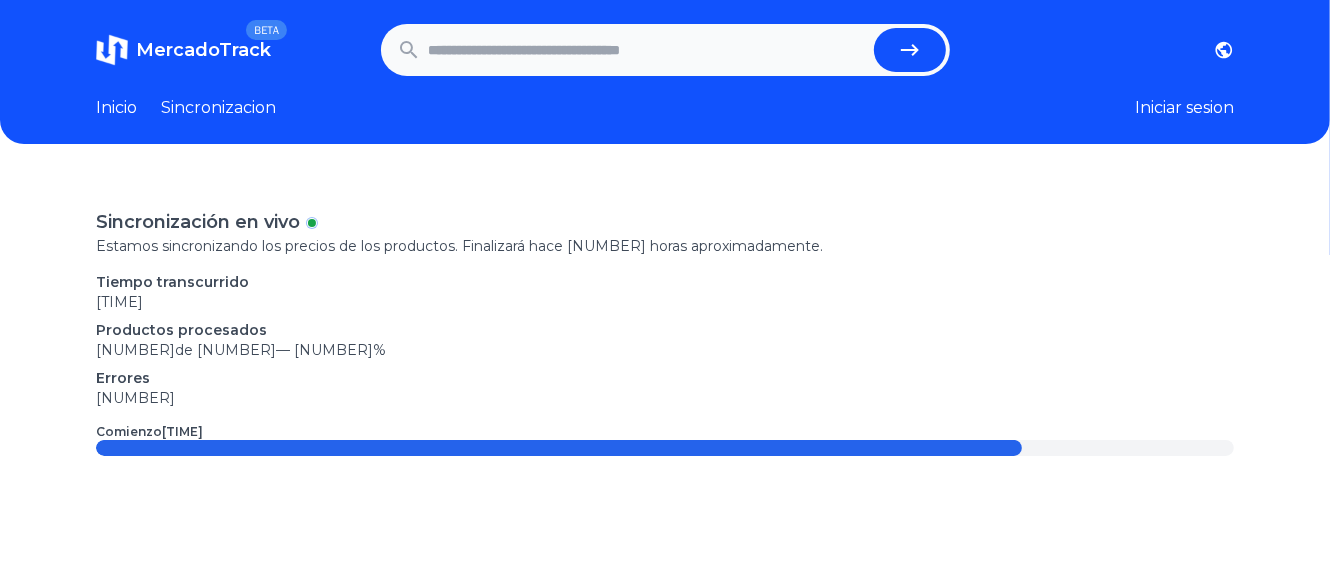 click on "Inicio" at bounding box center (116, 108) 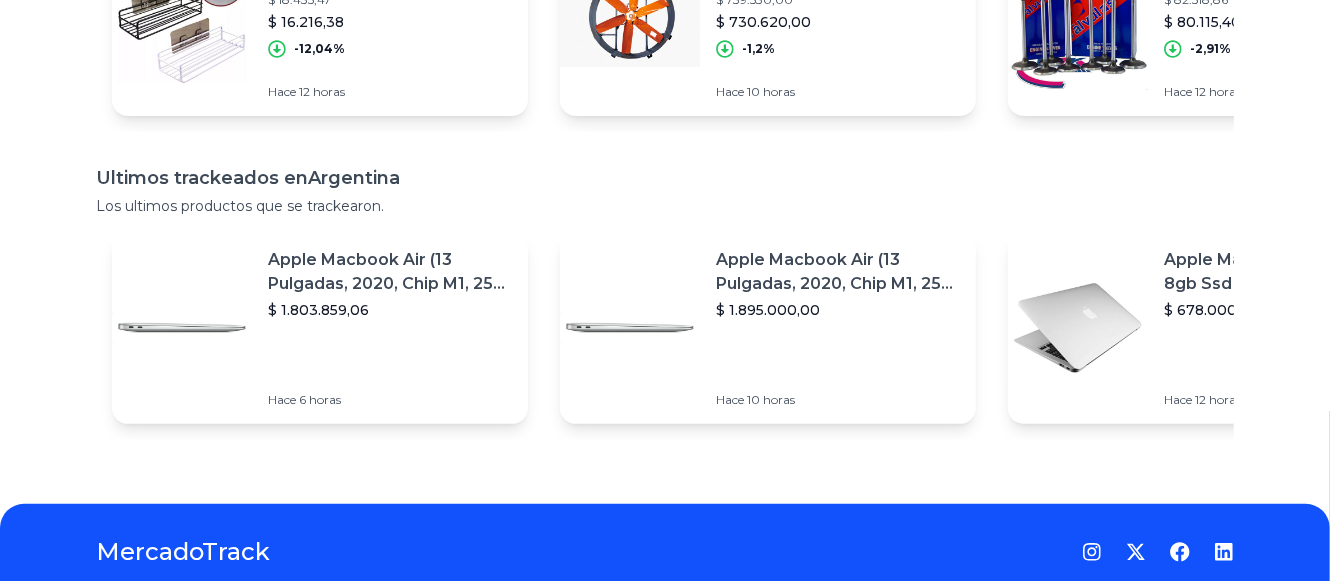 scroll, scrollTop: 0, scrollLeft: 0, axis: both 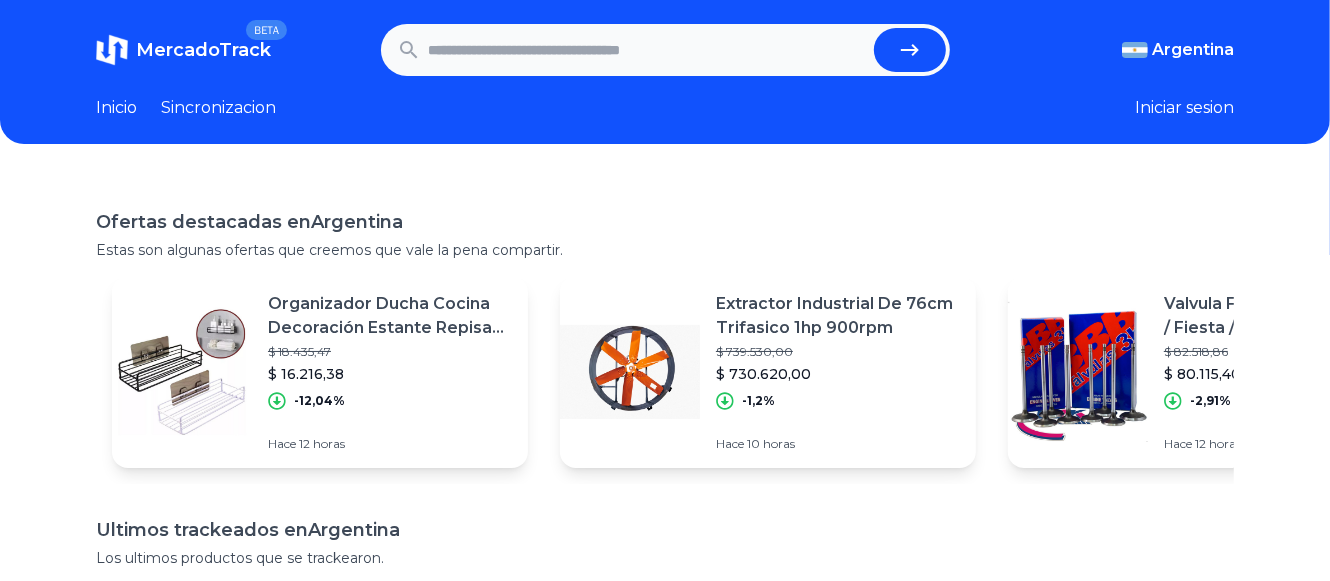 click on "Inicio" at bounding box center (116, 108) 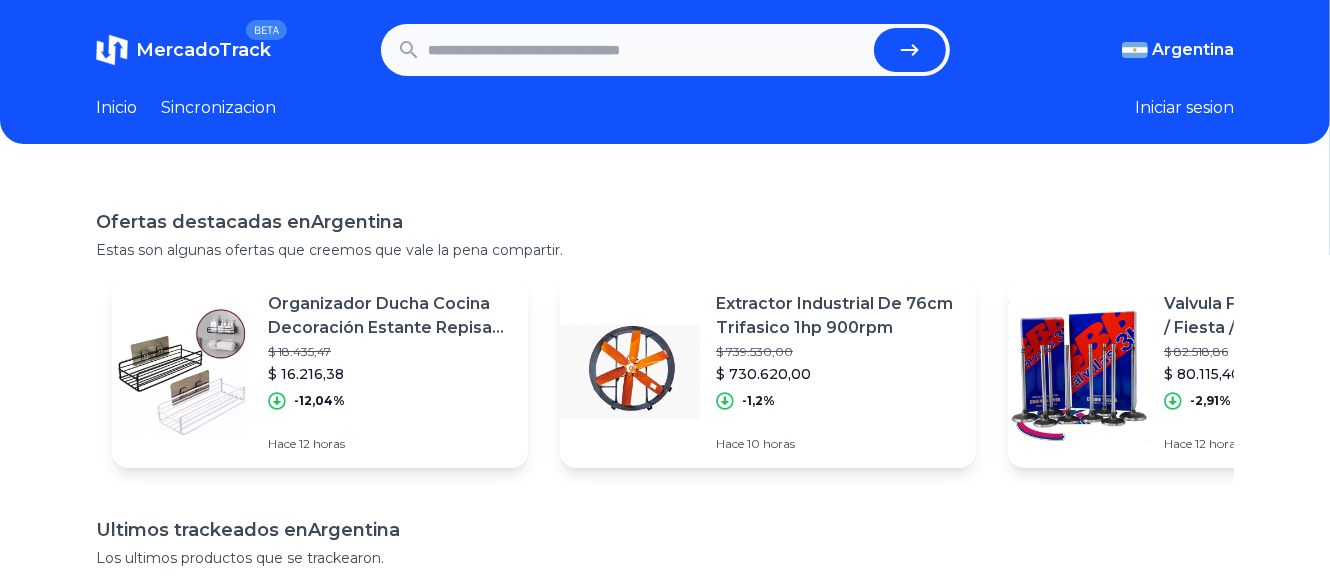 scroll, scrollTop: 266, scrollLeft: 0, axis: vertical 